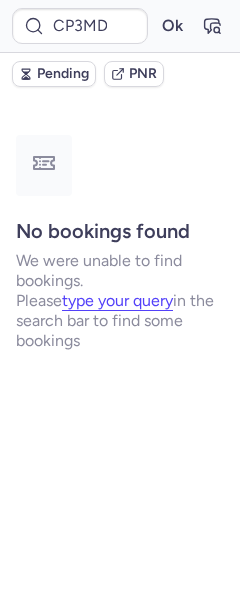 scroll, scrollTop: 0, scrollLeft: 0, axis: both 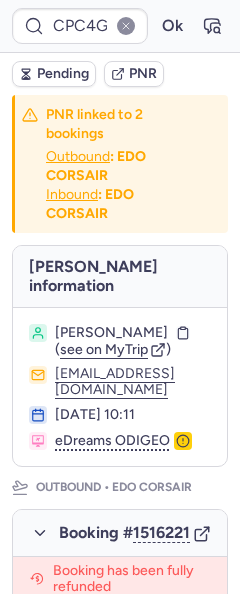 type on "10812516910302" 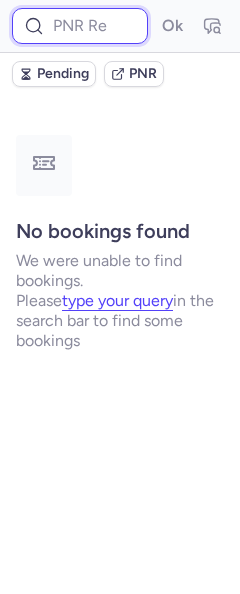 click at bounding box center [80, 26] 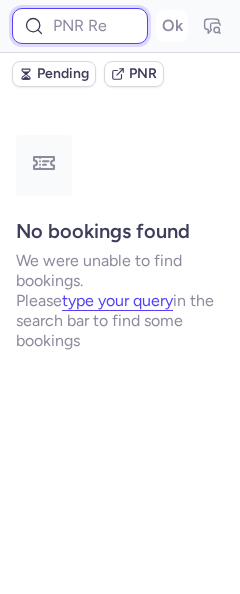 paste on "4342584631" 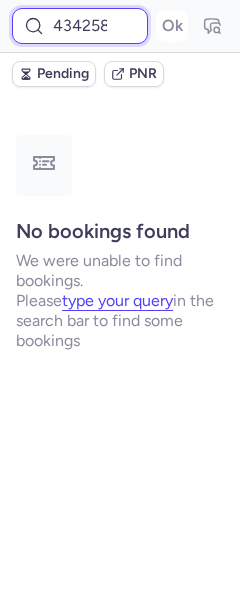 scroll, scrollTop: 0, scrollLeft: 36, axis: horizontal 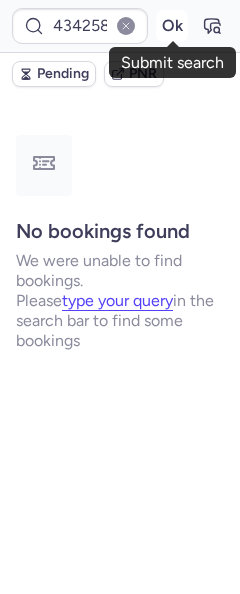 click on "Ok" at bounding box center (172, 26) 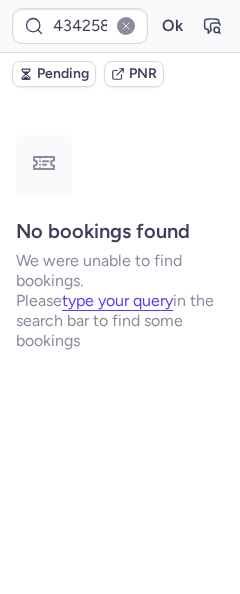 type on "10812516910302" 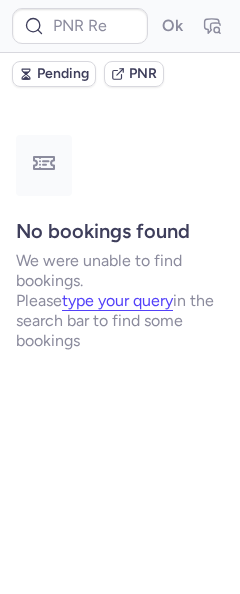 scroll, scrollTop: 0, scrollLeft: 0, axis: both 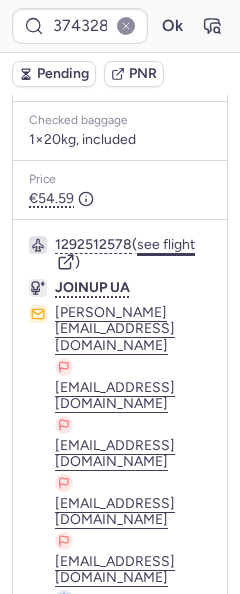 click on "see flight" 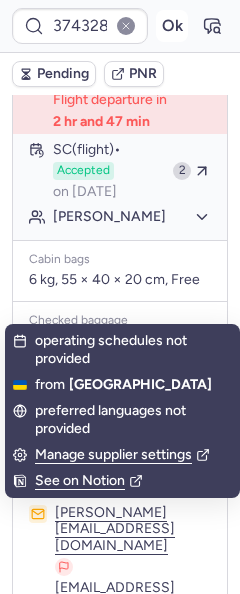 click on "Ok" at bounding box center (172, 26) 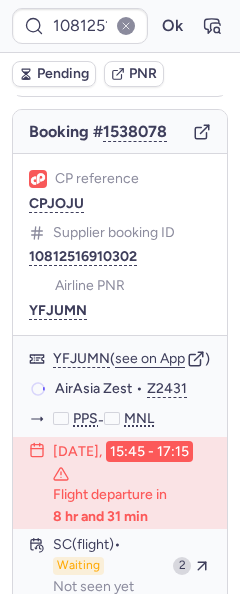 scroll, scrollTop: 217, scrollLeft: 0, axis: vertical 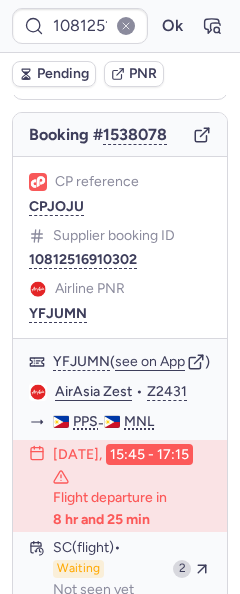 type on "CPC4GU" 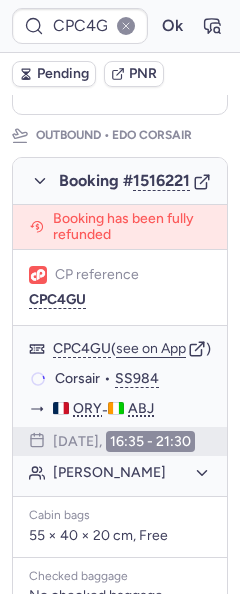 scroll, scrollTop: 349, scrollLeft: 0, axis: vertical 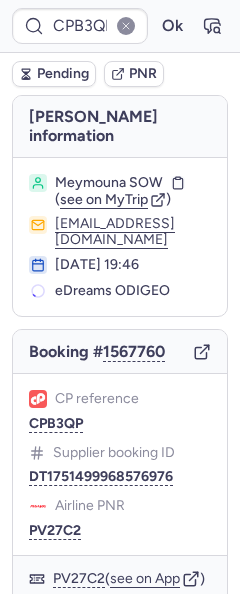 type on "CPC4GU" 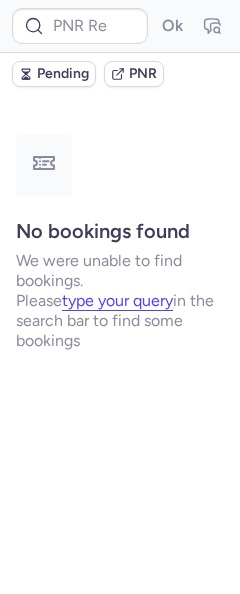 type on "CPB3QP" 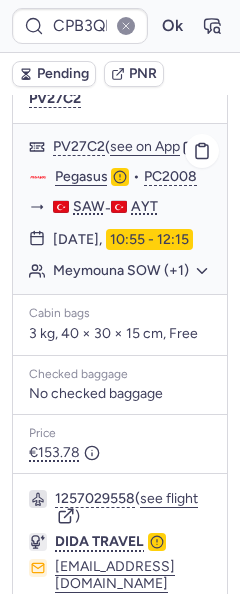 scroll, scrollTop: 631, scrollLeft: 0, axis: vertical 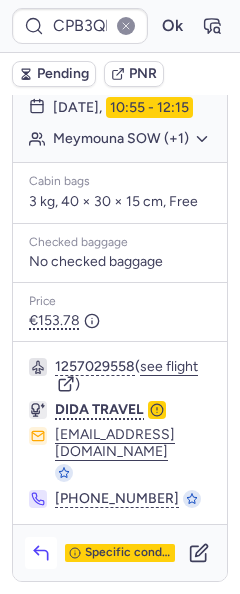 click 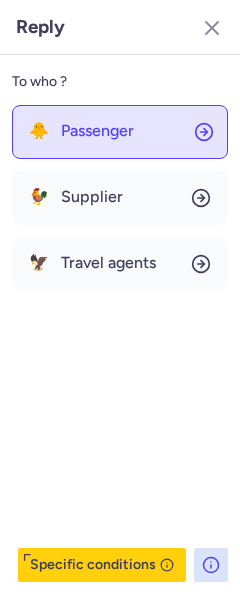 click on "Passenger" at bounding box center (97, 131) 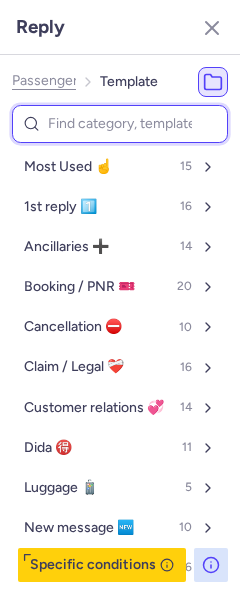 drag, startPoint x: 113, startPoint y: 135, endPoint x: 95, endPoint y: 121, distance: 22.803509 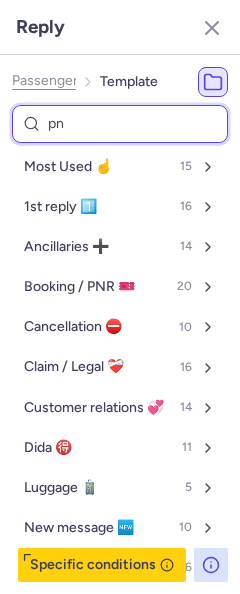 type on "pnr" 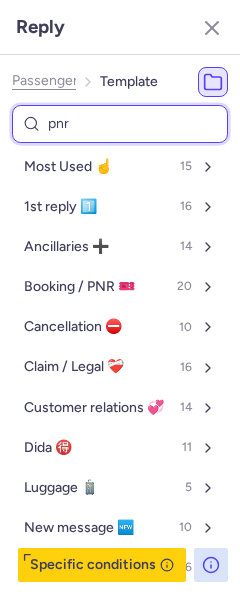 select on "en" 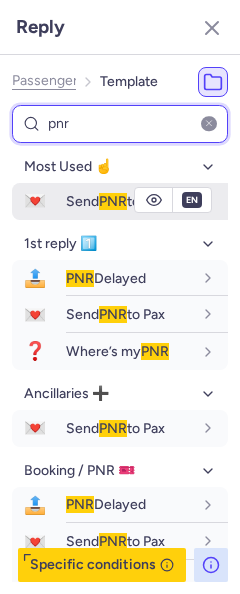 type on "pnr" 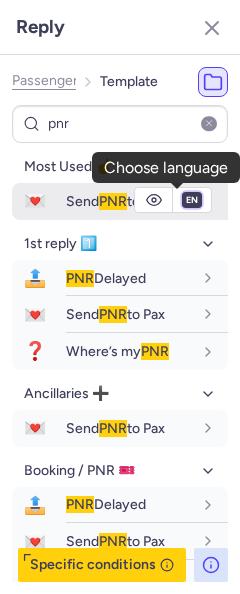 click on "fr en de nl pt es it ru" at bounding box center [192, 200] 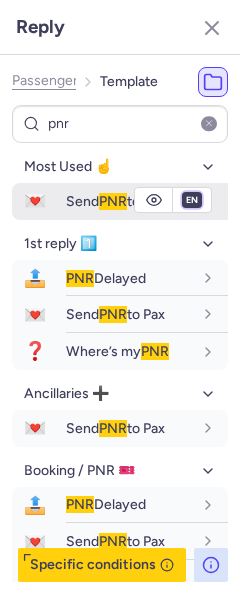 select on "fr" 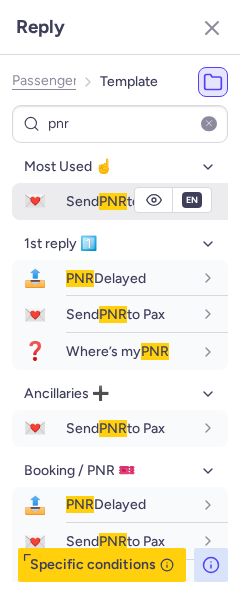click on "fr en de nl pt es it ru" at bounding box center [192, 200] 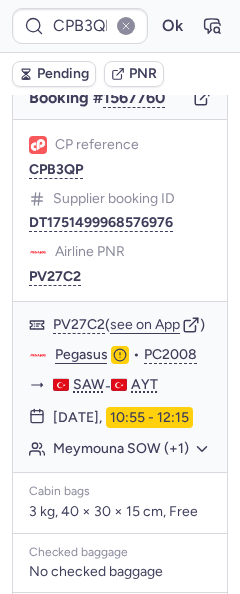 scroll, scrollTop: 251, scrollLeft: 0, axis: vertical 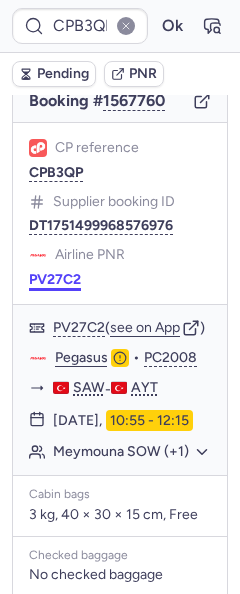 click on "PV27C2" at bounding box center [55, 280] 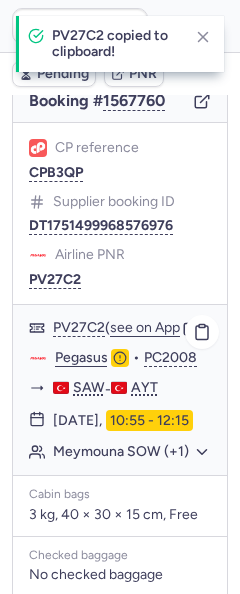 click on "Pegasus" 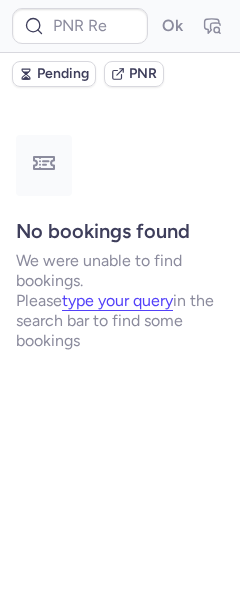 scroll, scrollTop: 0, scrollLeft: 0, axis: both 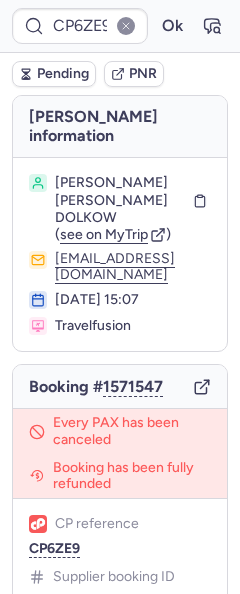 type on "CPFADB" 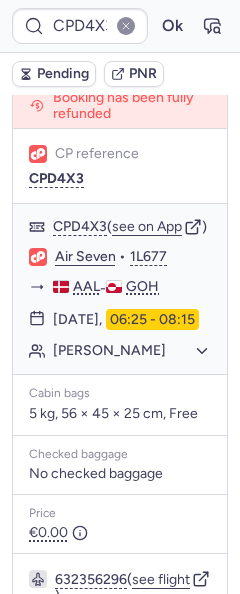 scroll, scrollTop: 336, scrollLeft: 0, axis: vertical 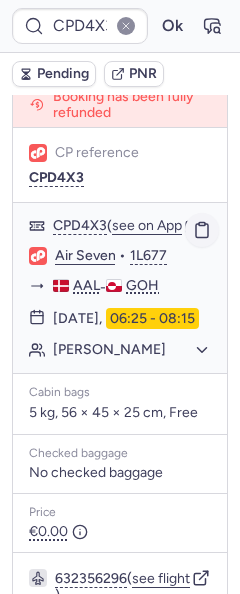 click 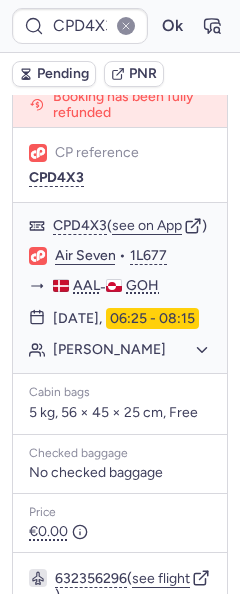 type on "CP3MDE" 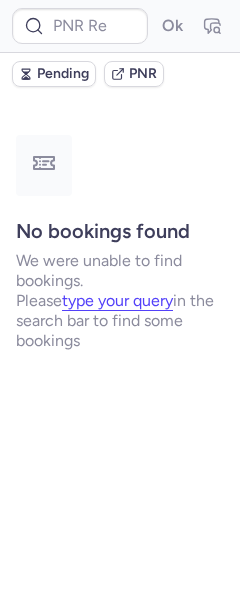 scroll, scrollTop: 0, scrollLeft: 0, axis: both 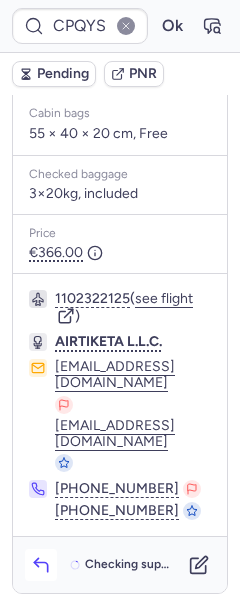click 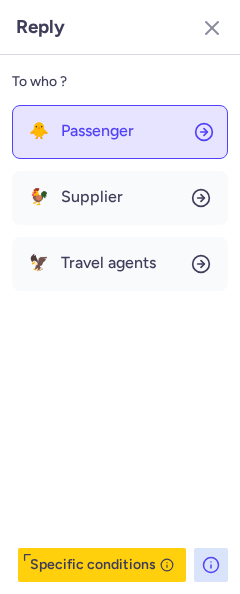 click on "Passenger" at bounding box center [97, 131] 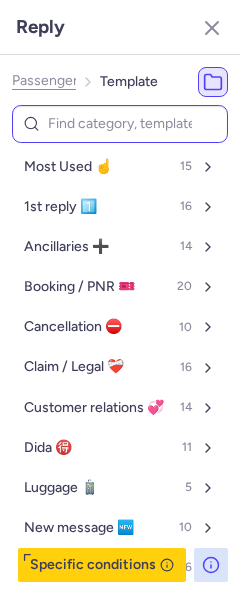 click at bounding box center (120, 124) 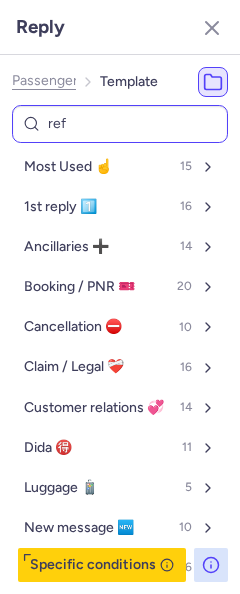 type on "refu" 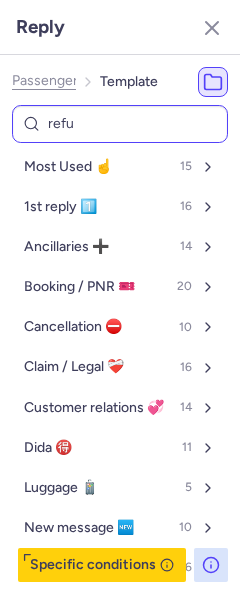 select on "en" 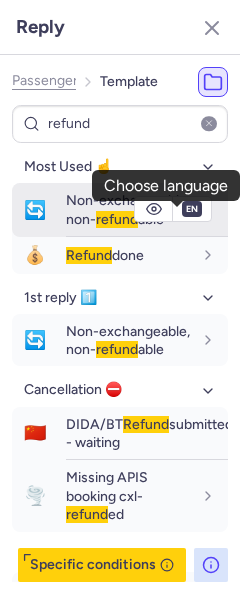 type on "refund" 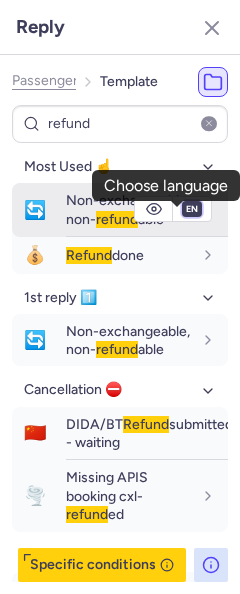 click on "fr en de nl pt es it ru" at bounding box center [192, 209] 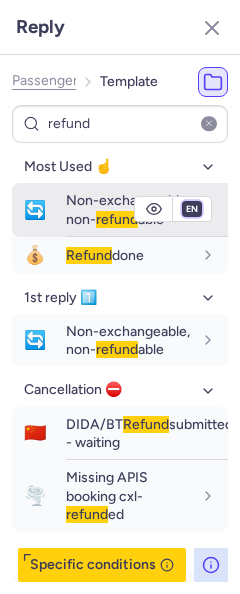 select on "de" 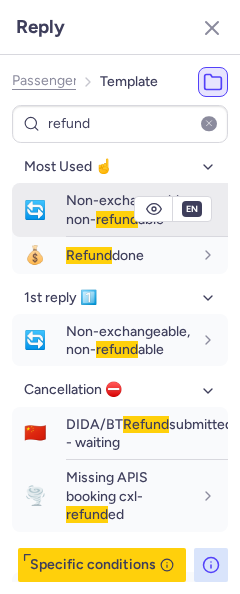 click on "fr en de nl pt es it ru" at bounding box center [192, 209] 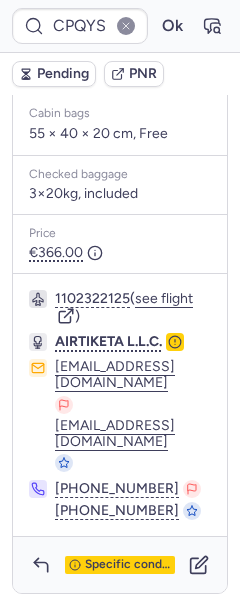 type on "CP3MDE" 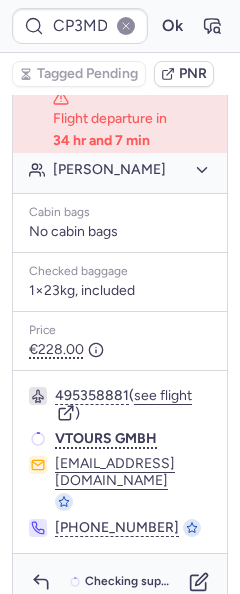scroll, scrollTop: 540, scrollLeft: 0, axis: vertical 